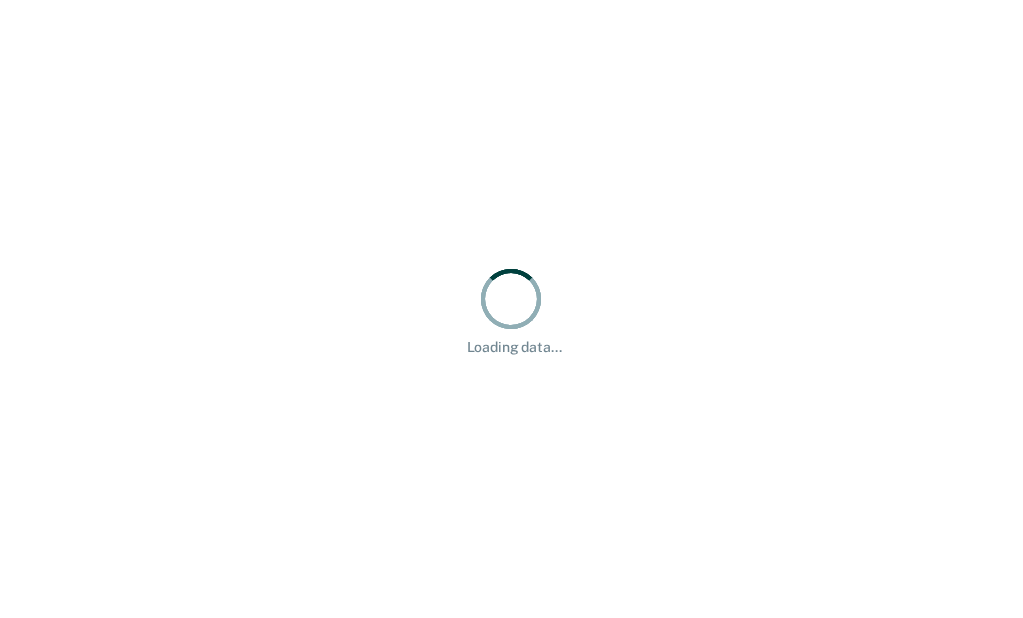 scroll, scrollTop: 0, scrollLeft: 0, axis: both 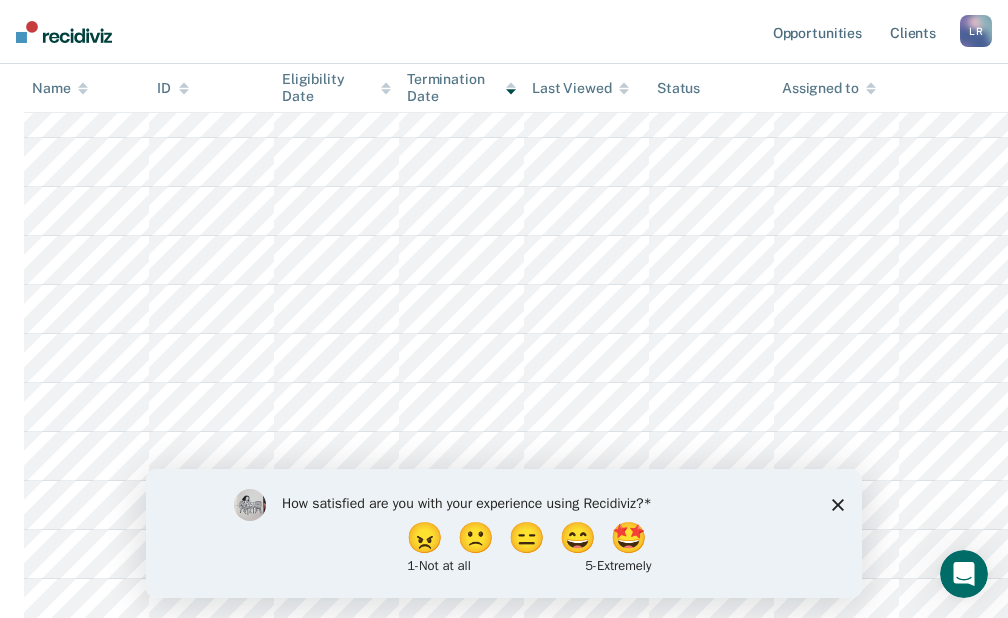 click on "How satisfied are you with your experience using Recidiviz? 😠 🙁 😑 😄 🤩 1  -  Not at all 5  -  Extremely" at bounding box center (504, 532) 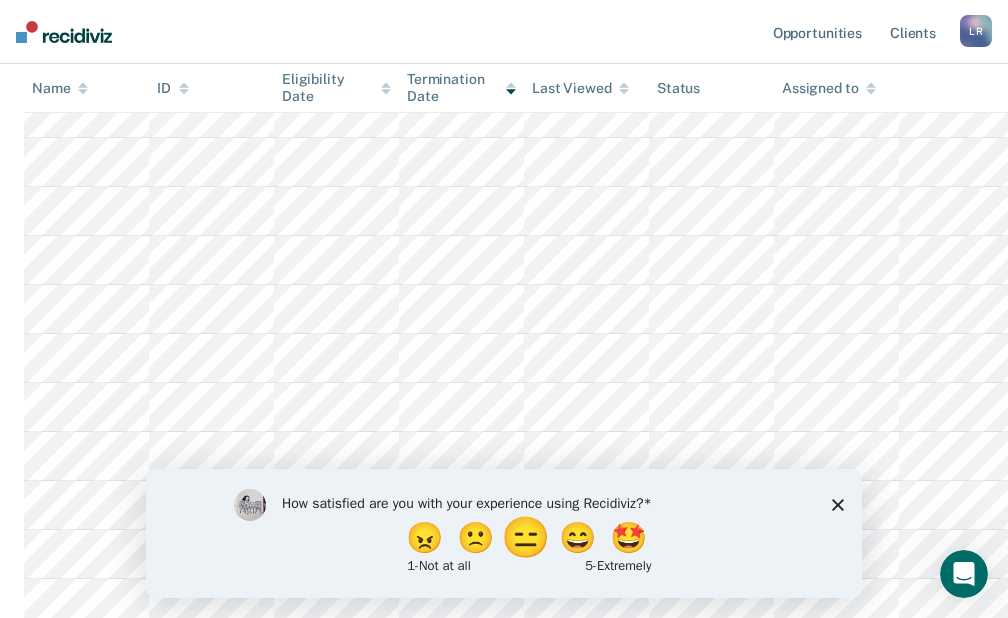 click on "😑" at bounding box center (528, 537) 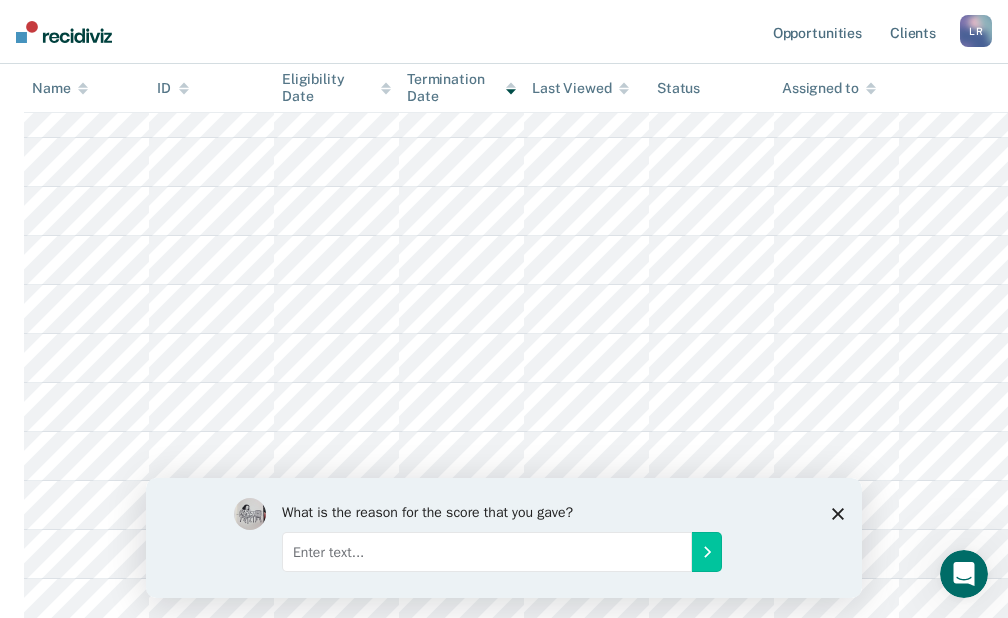 click 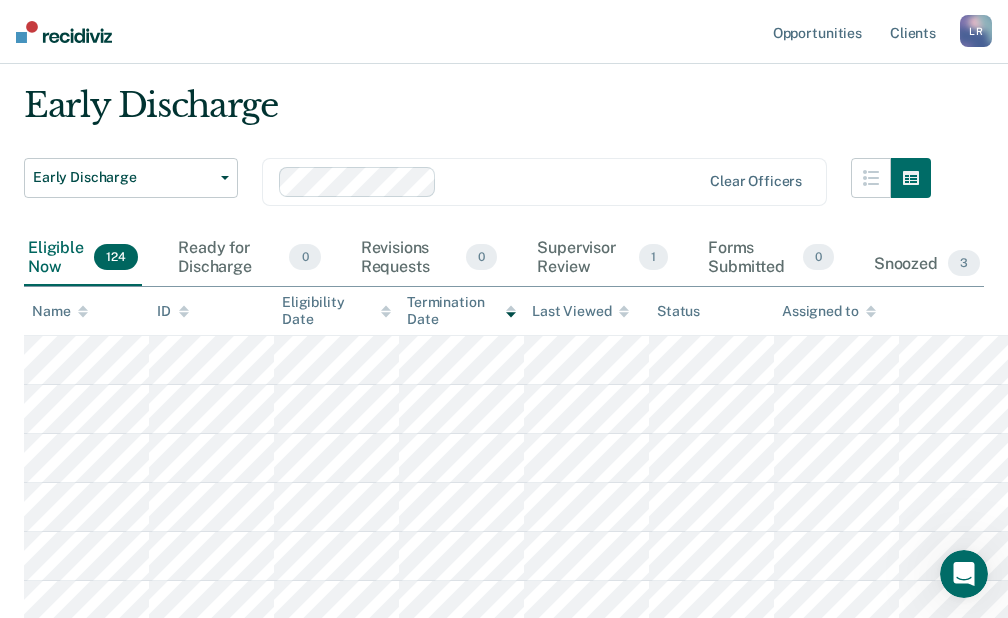 scroll, scrollTop: 0, scrollLeft: 0, axis: both 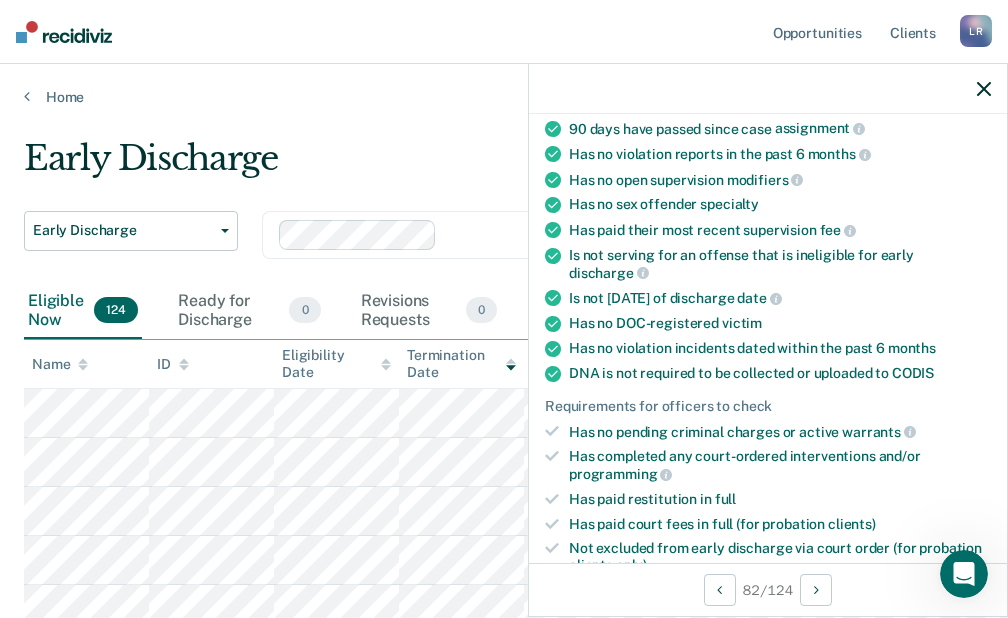click 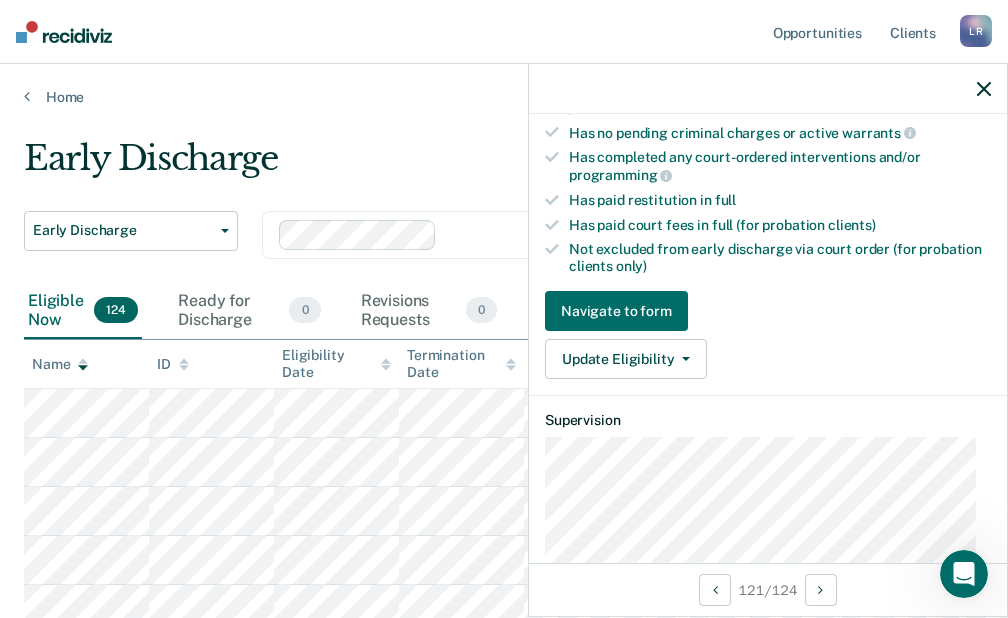 scroll, scrollTop: 500, scrollLeft: 0, axis: vertical 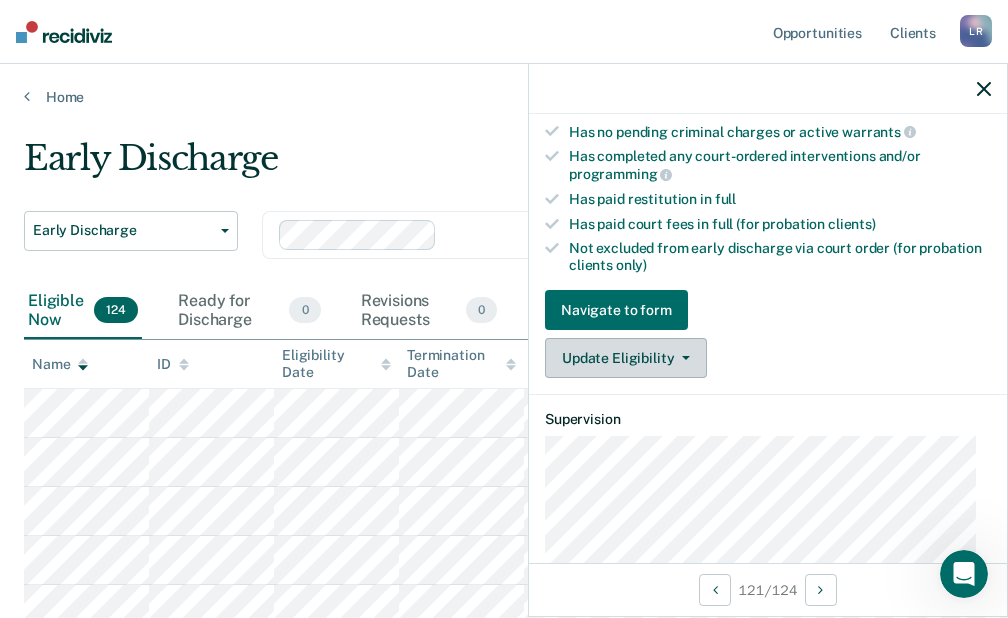 click 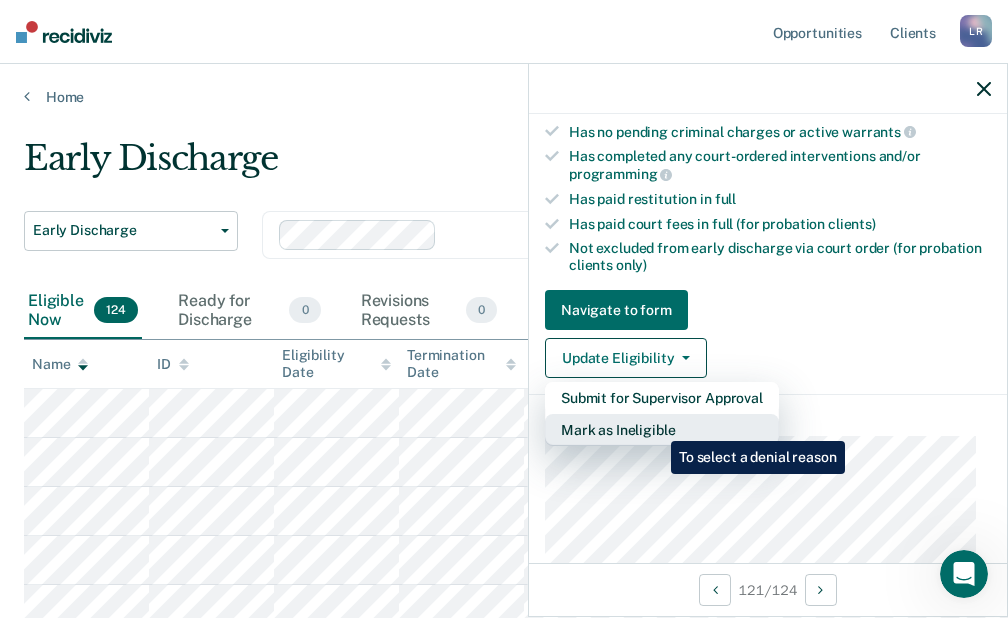 click on "Mark as Ineligible" at bounding box center [662, 430] 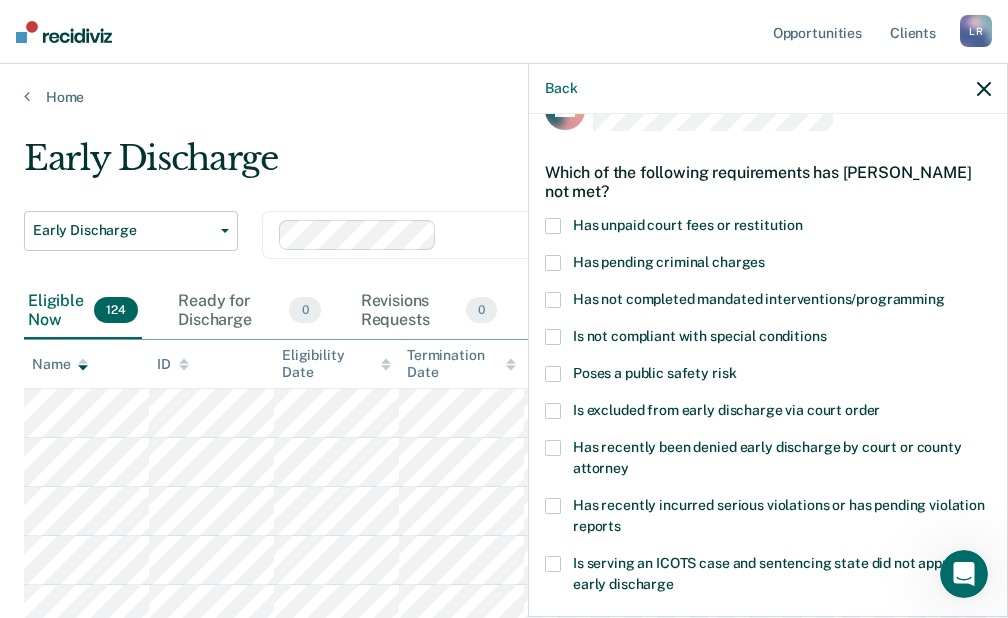 scroll, scrollTop: 0, scrollLeft: 0, axis: both 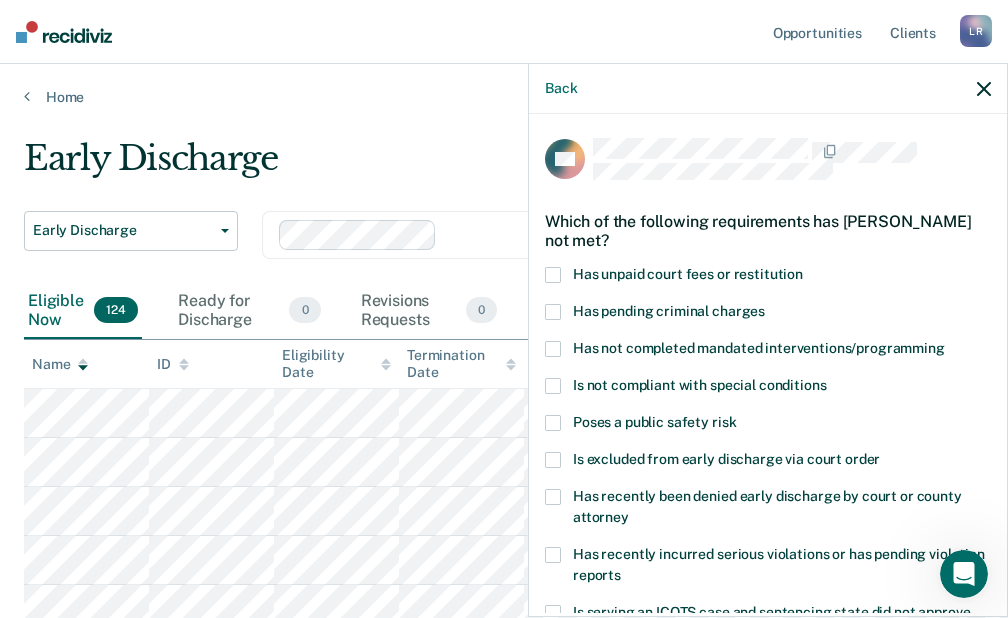 click at bounding box center (553, 275) 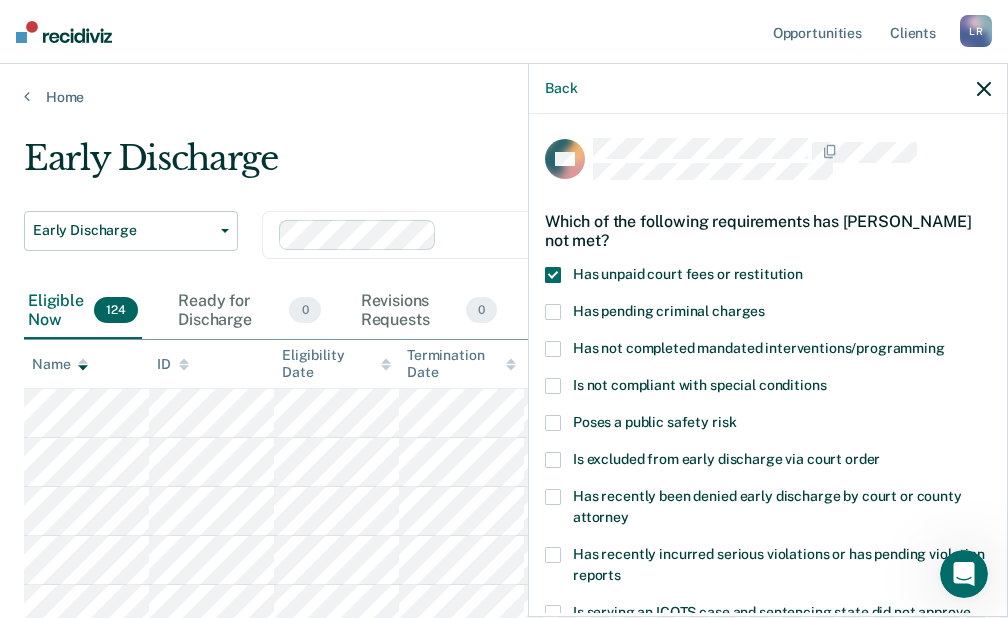 click at bounding box center [553, 349] 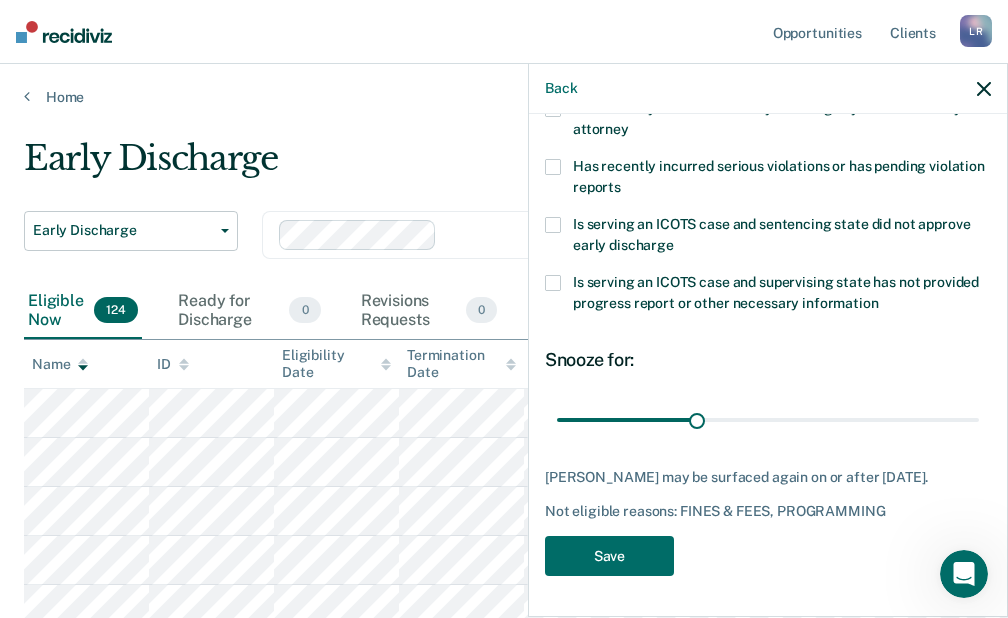 scroll, scrollTop: 402, scrollLeft: 0, axis: vertical 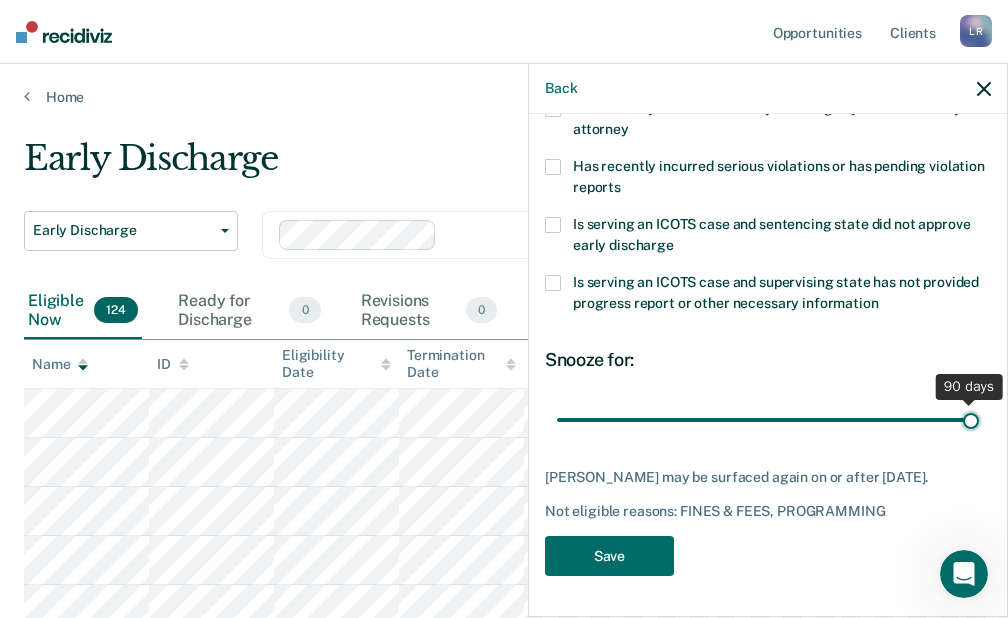 drag, startPoint x: 693, startPoint y: 403, endPoint x: 954, endPoint y: 395, distance: 261.1226 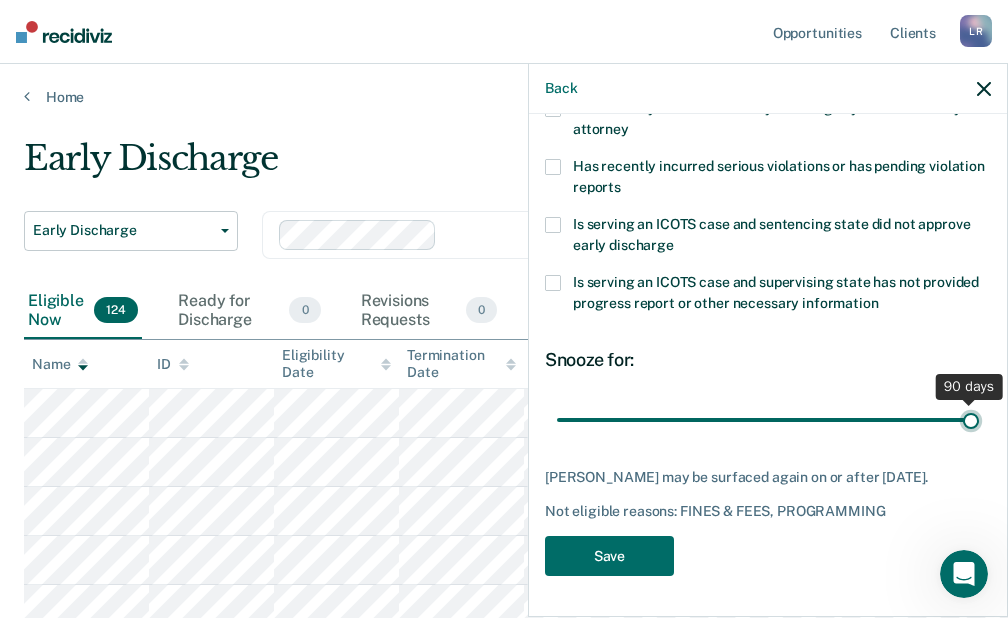 type on "90" 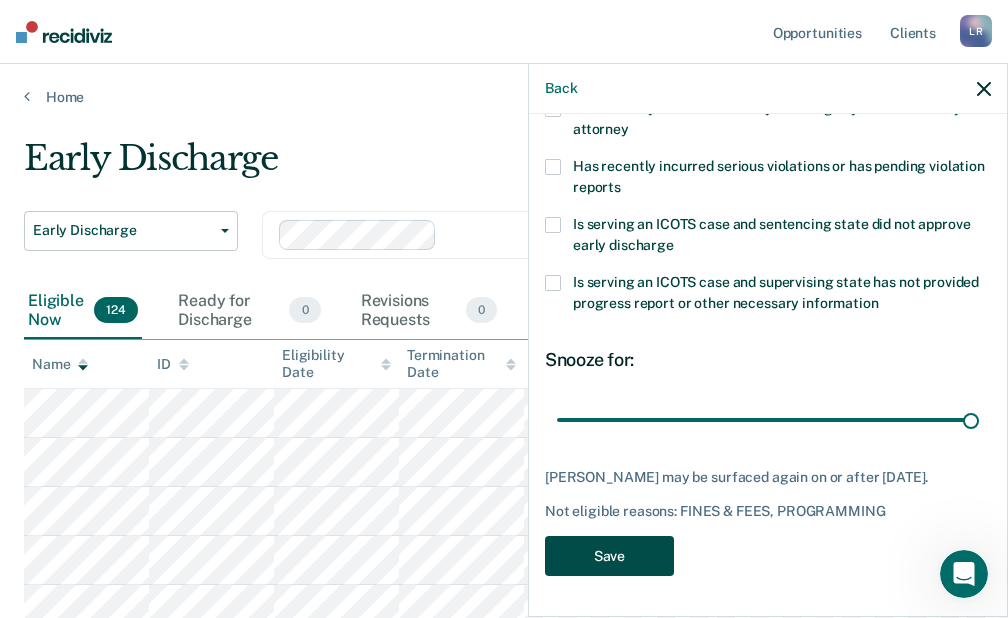 click on "Save" at bounding box center (609, 556) 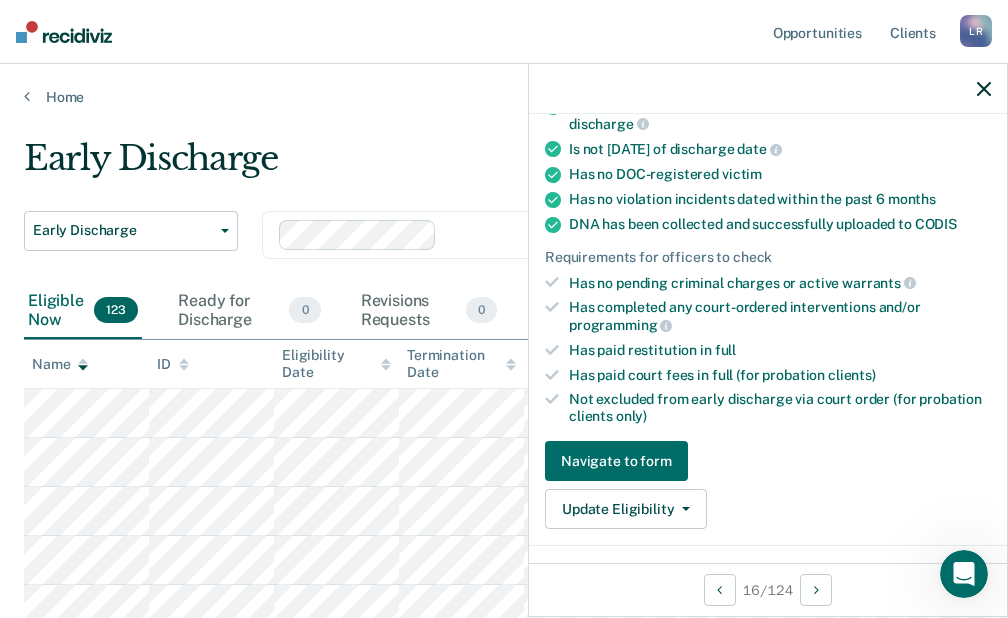 scroll, scrollTop: 400, scrollLeft: 0, axis: vertical 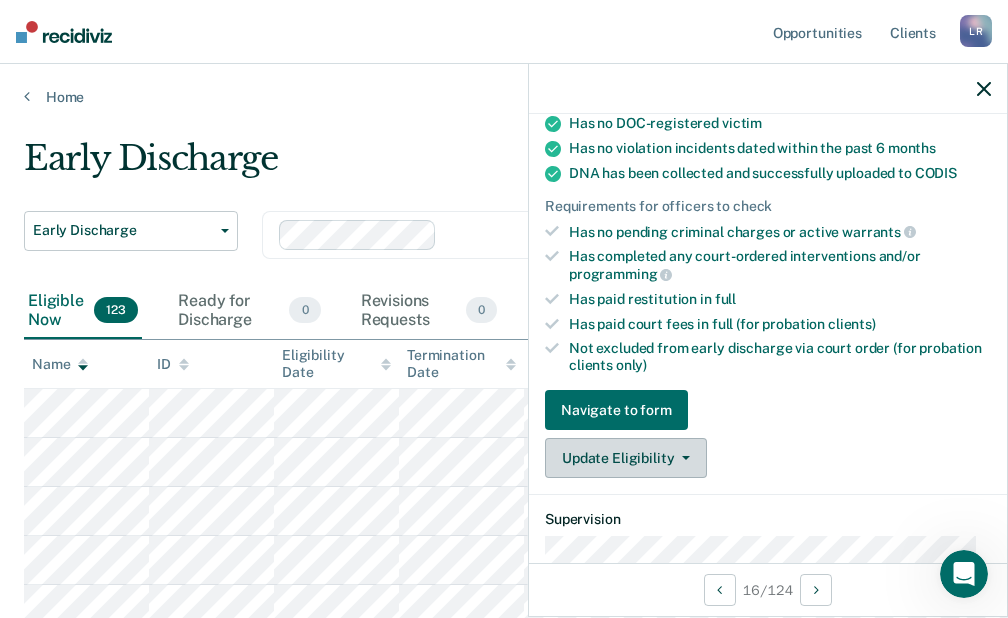 click 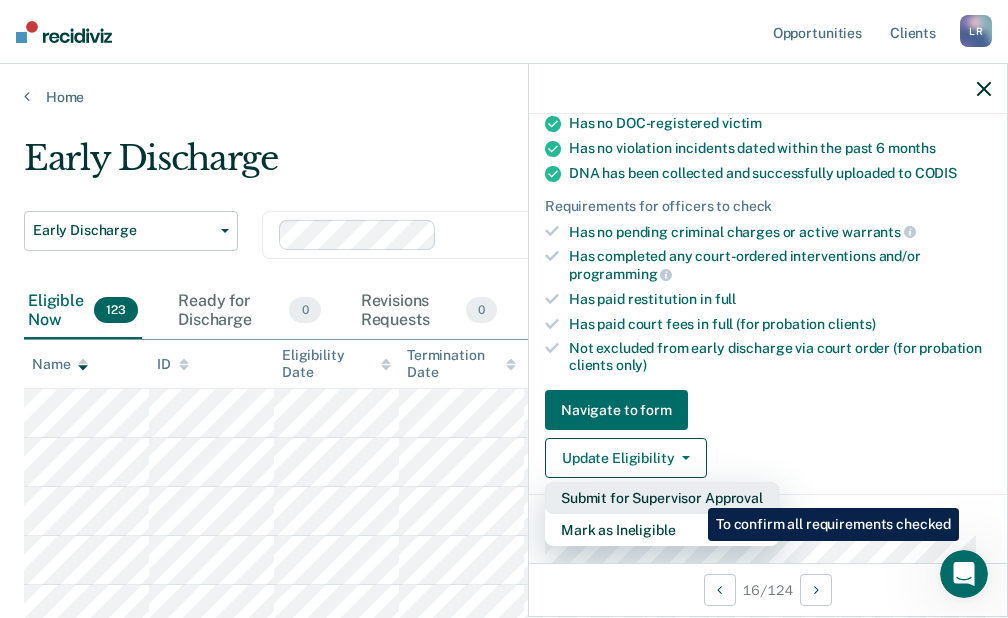 click on "Submit for Supervisor Approval" at bounding box center (662, 498) 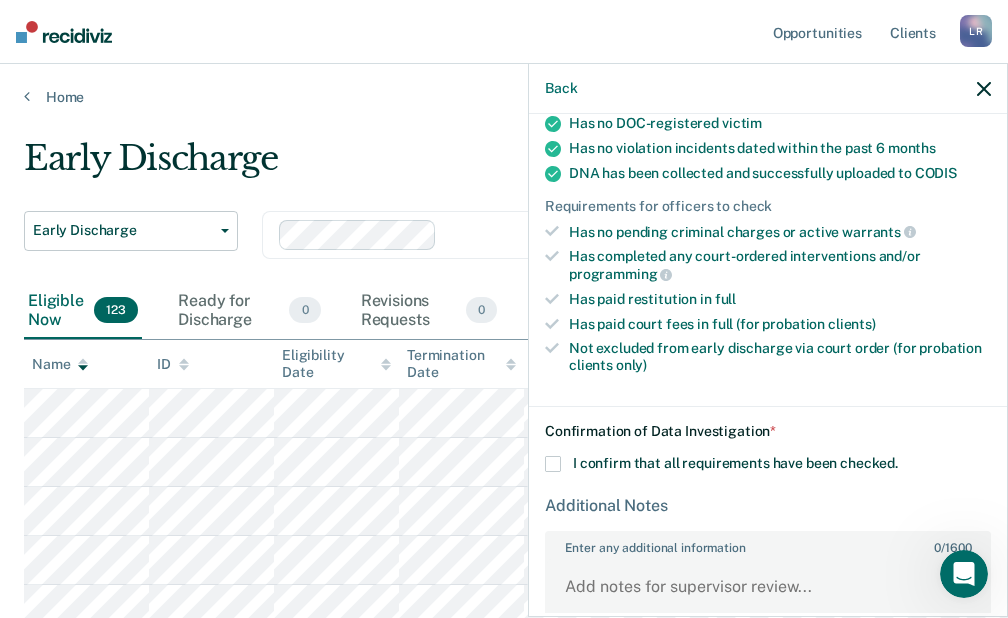 click at bounding box center [553, 464] 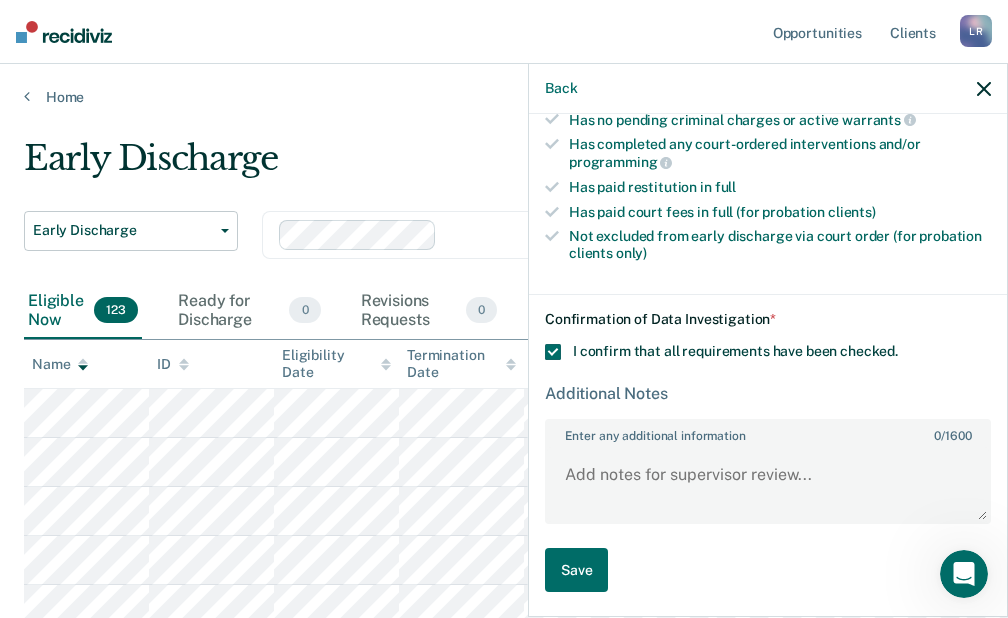 scroll, scrollTop: 513, scrollLeft: 0, axis: vertical 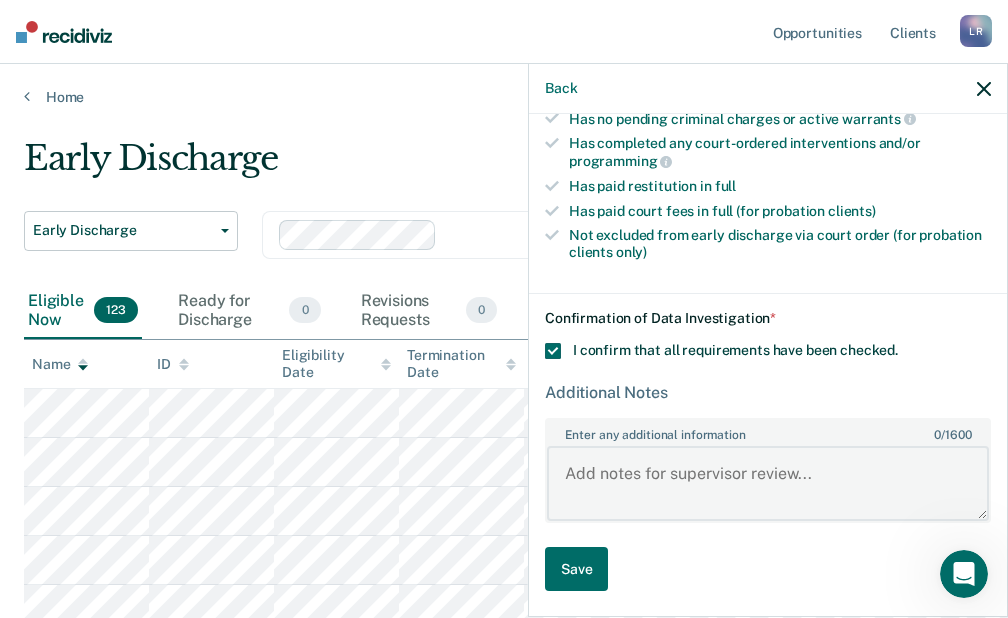 click on "Enter any additional information 0  /  1600" at bounding box center (768, 483) 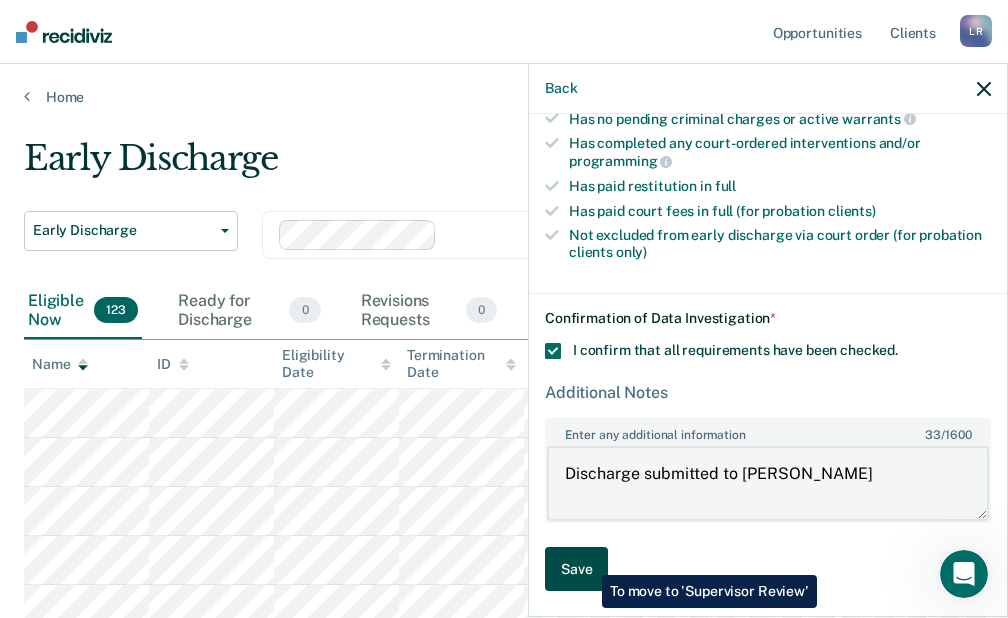 type on "Discharge submitted to Dickinson" 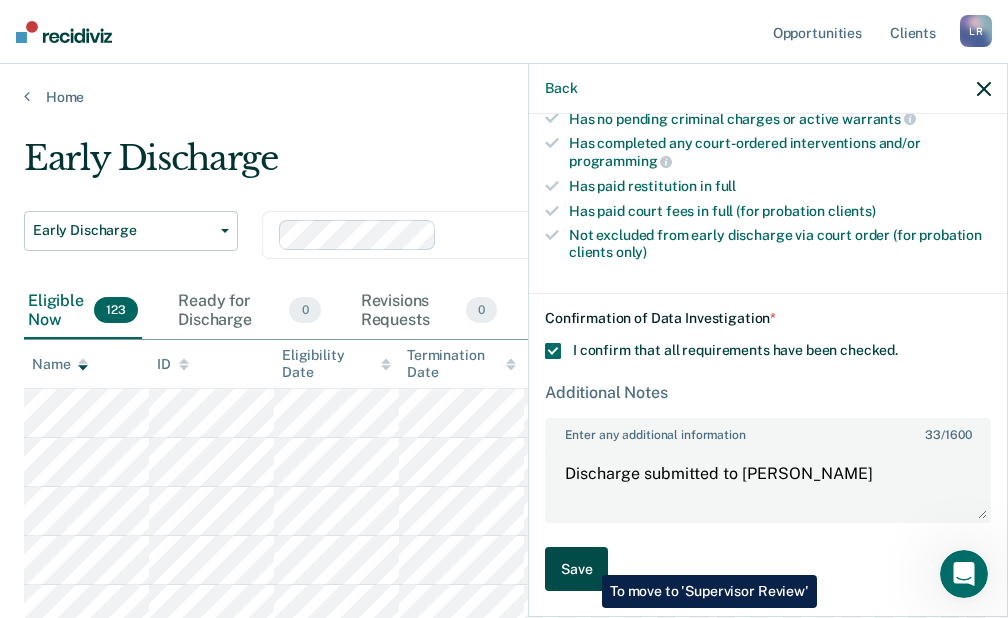 click on "Save" at bounding box center [576, 569] 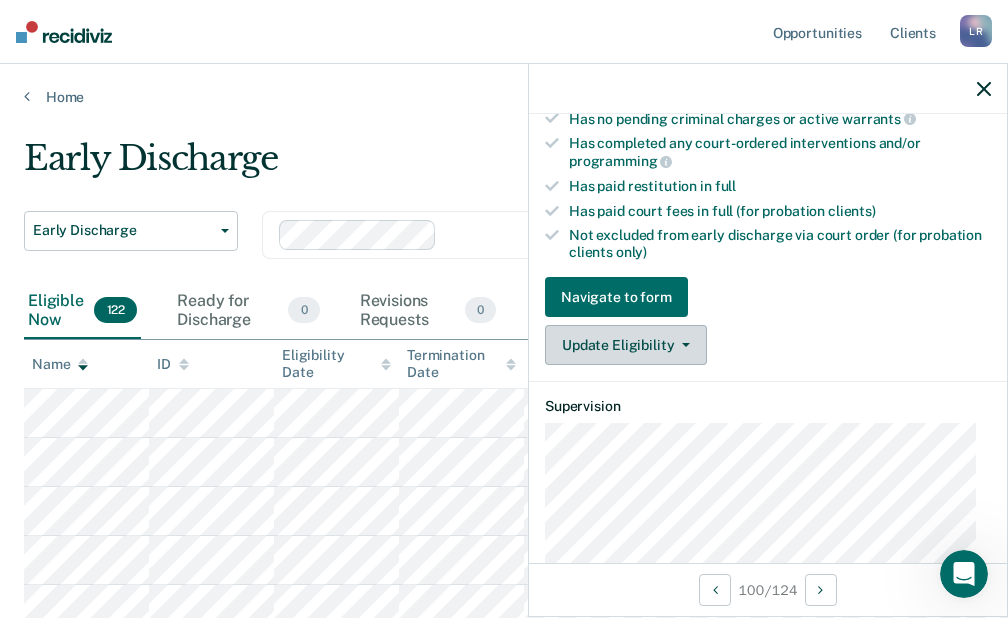 click on "Update Eligibility" at bounding box center (626, 345) 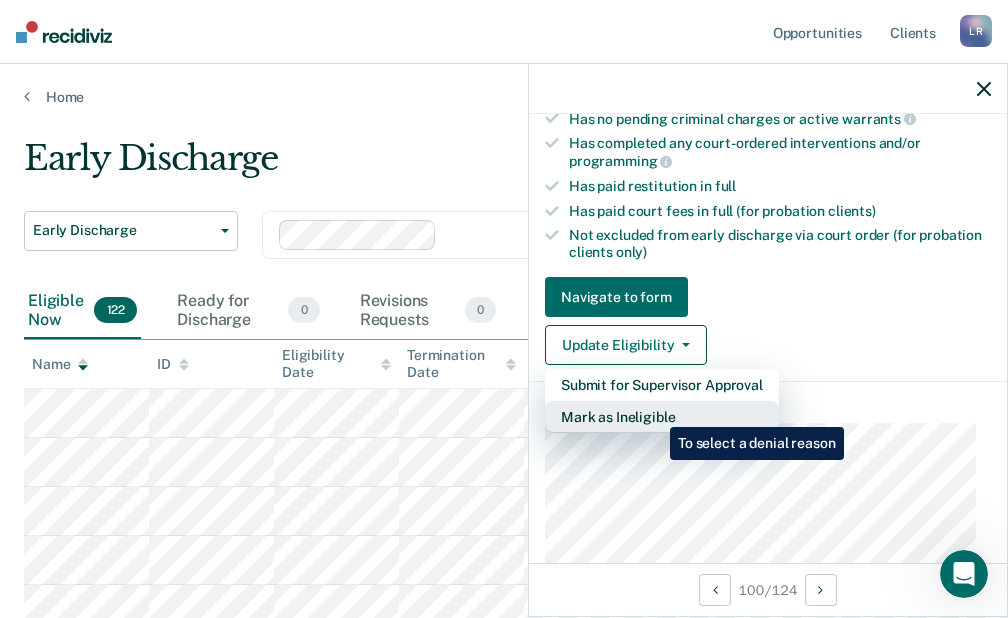 click on "Mark as Ineligible" at bounding box center [662, 417] 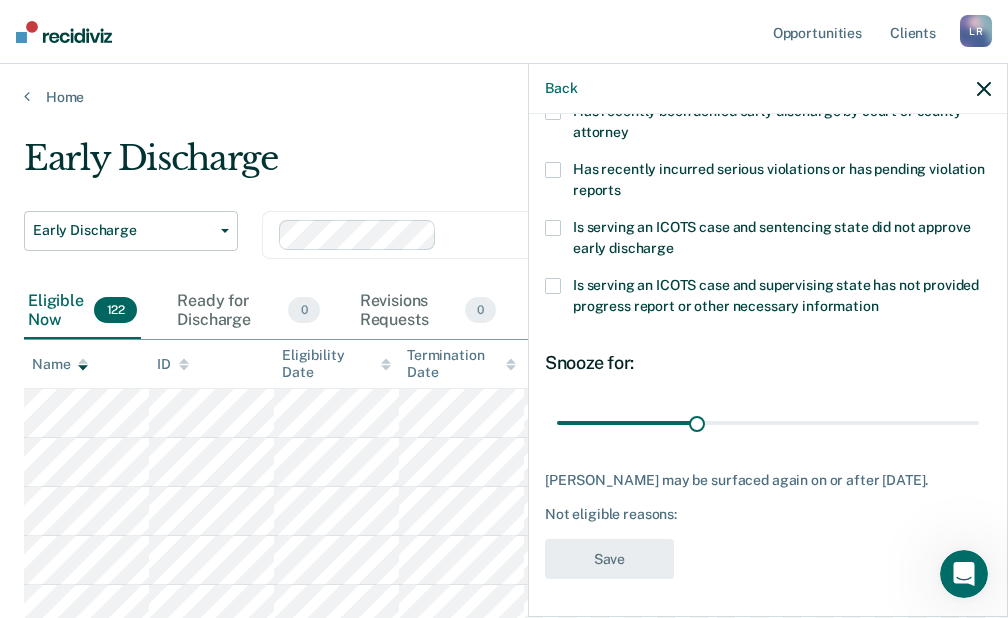 scroll, scrollTop: 0, scrollLeft: 0, axis: both 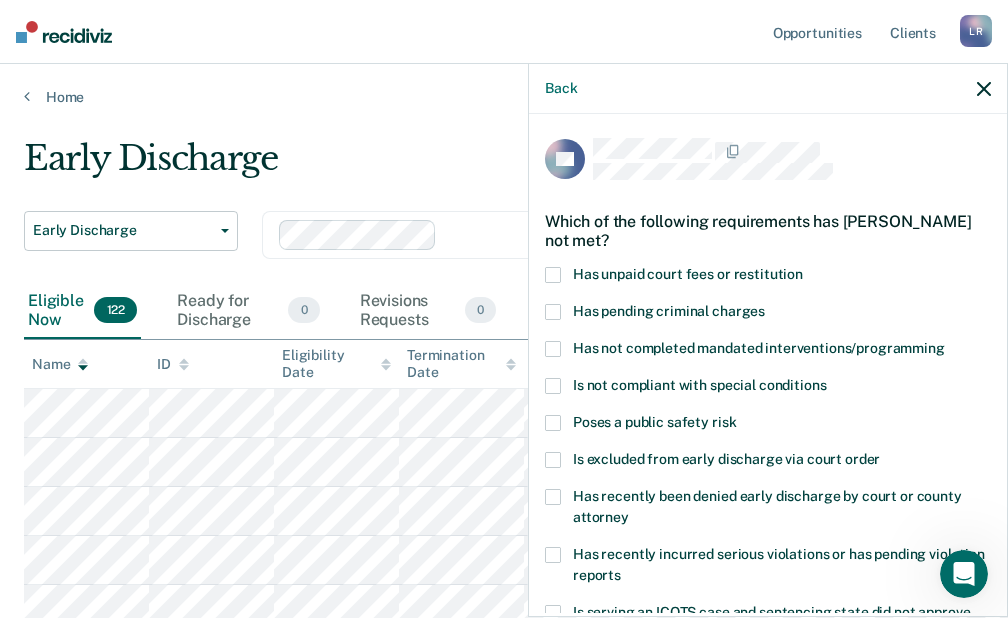 click at bounding box center (553, 275) 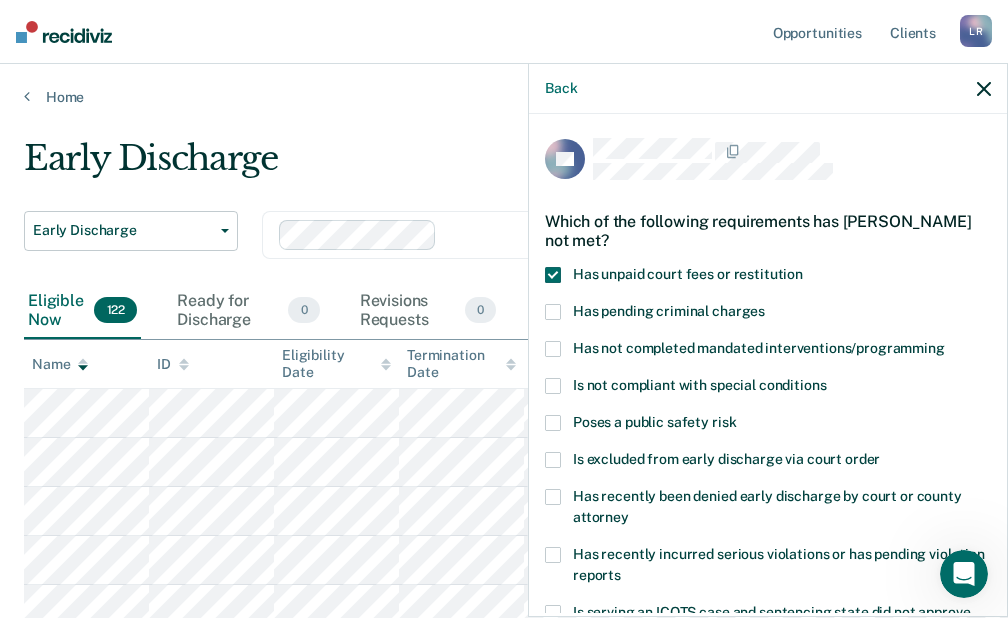 scroll, scrollTop: 385, scrollLeft: 0, axis: vertical 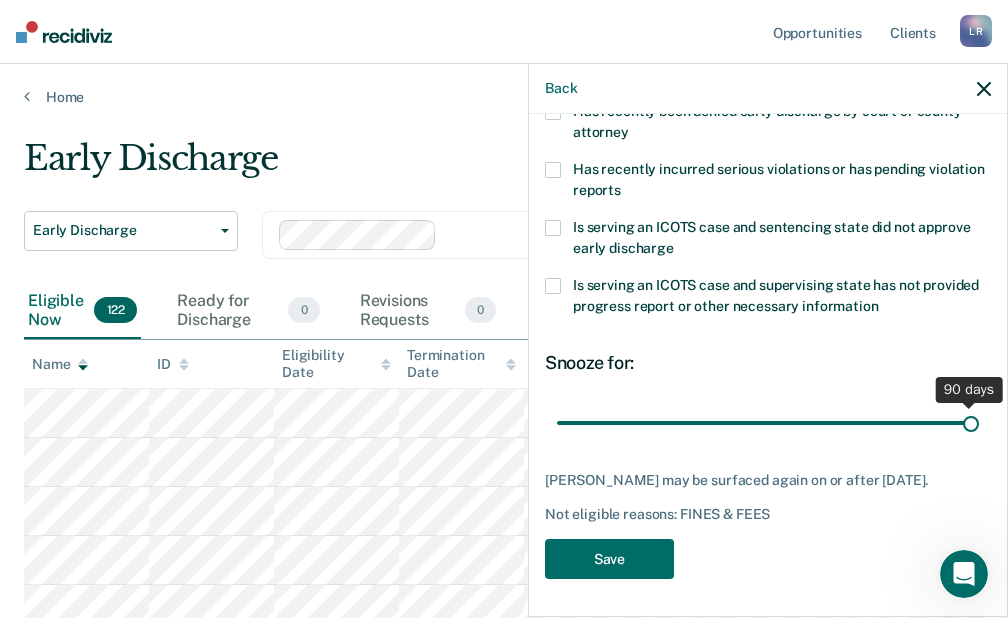 drag, startPoint x: 691, startPoint y: 422, endPoint x: 977, endPoint y: 432, distance: 286.17477 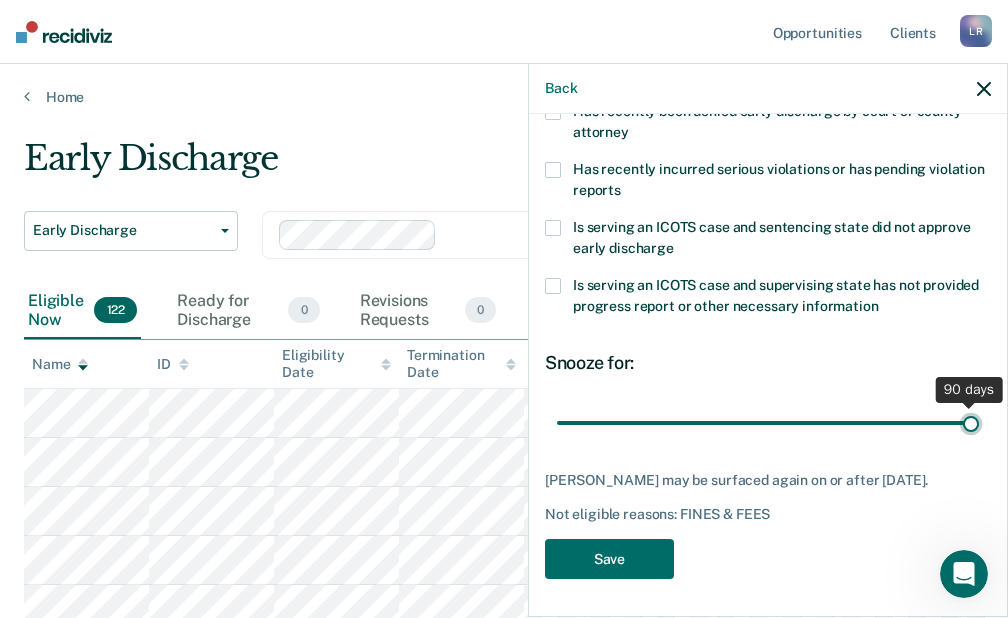 type on "90" 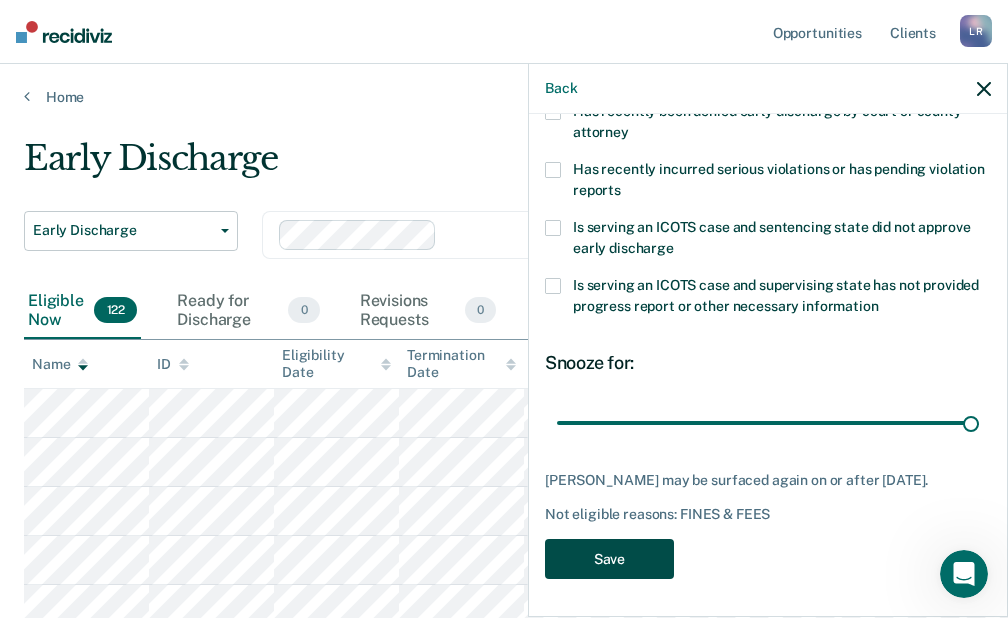 click on "Save" at bounding box center (609, 559) 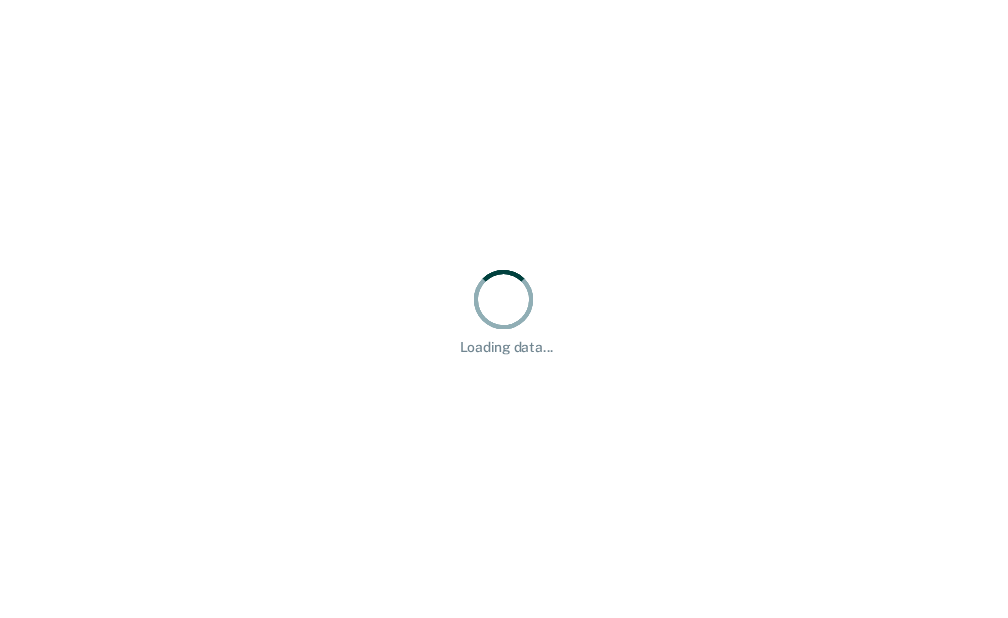 scroll, scrollTop: 0, scrollLeft: 0, axis: both 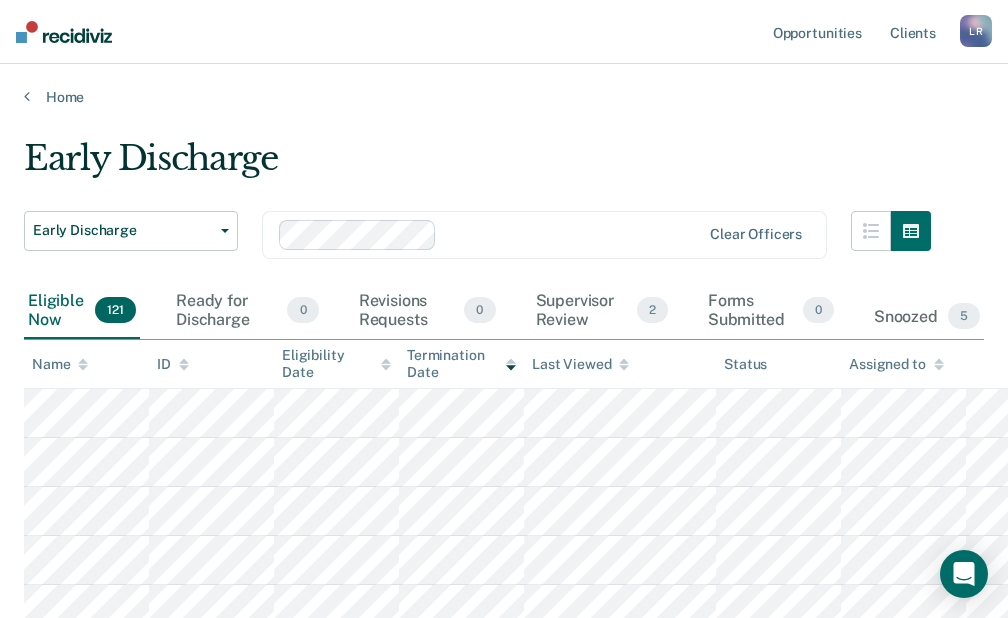 drag, startPoint x: 452, startPoint y: 1, endPoint x: 235, endPoint y: 108, distance: 241.94627 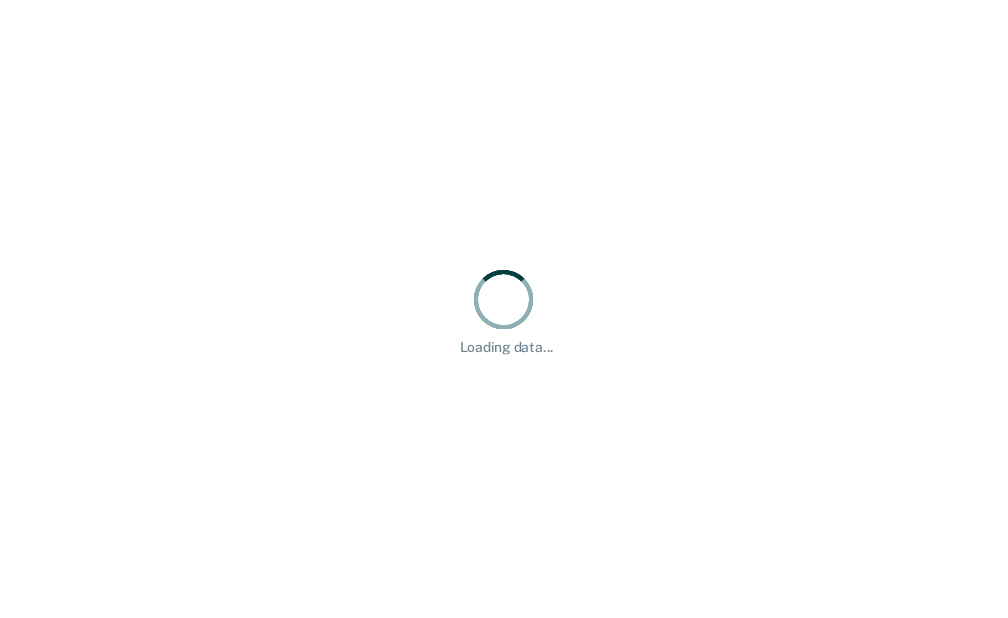 scroll, scrollTop: 0, scrollLeft: 0, axis: both 